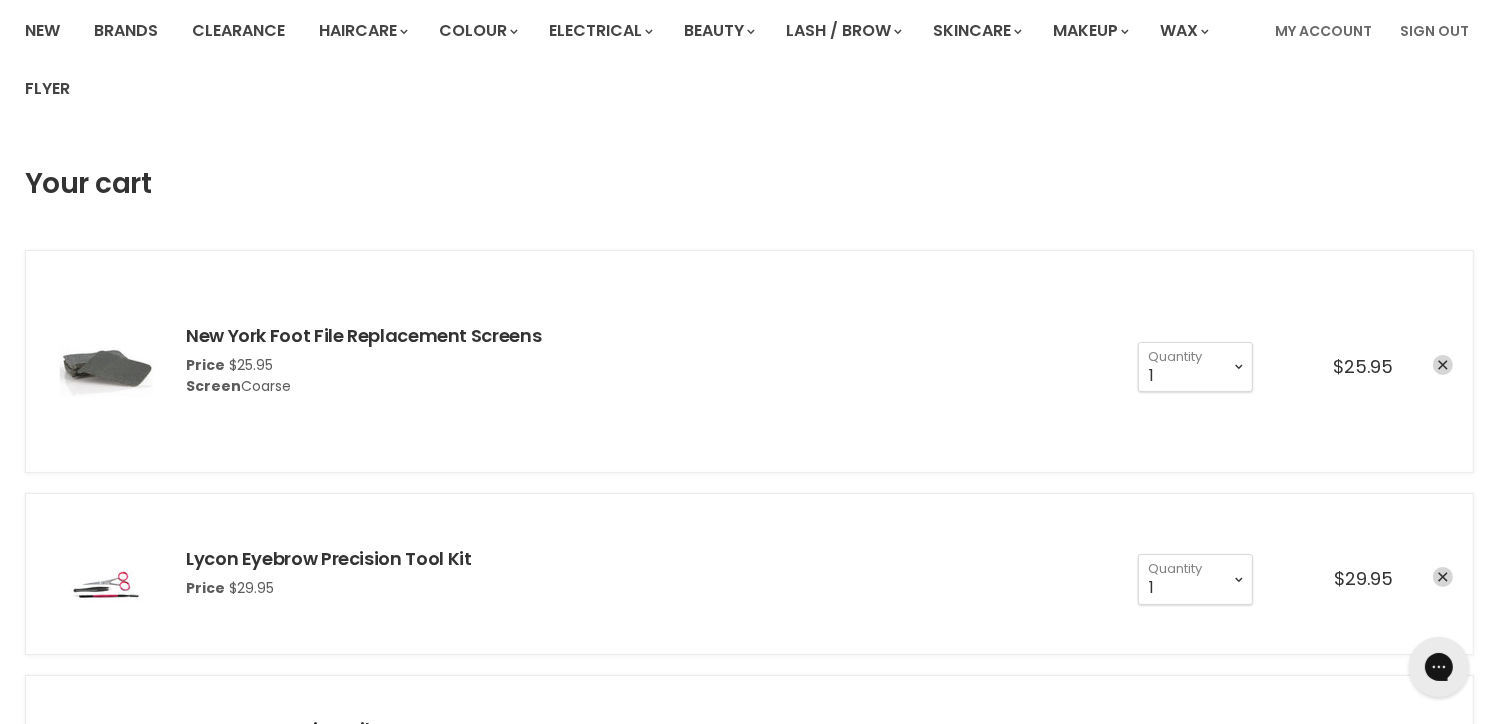 scroll, scrollTop: 0, scrollLeft: 0, axis: both 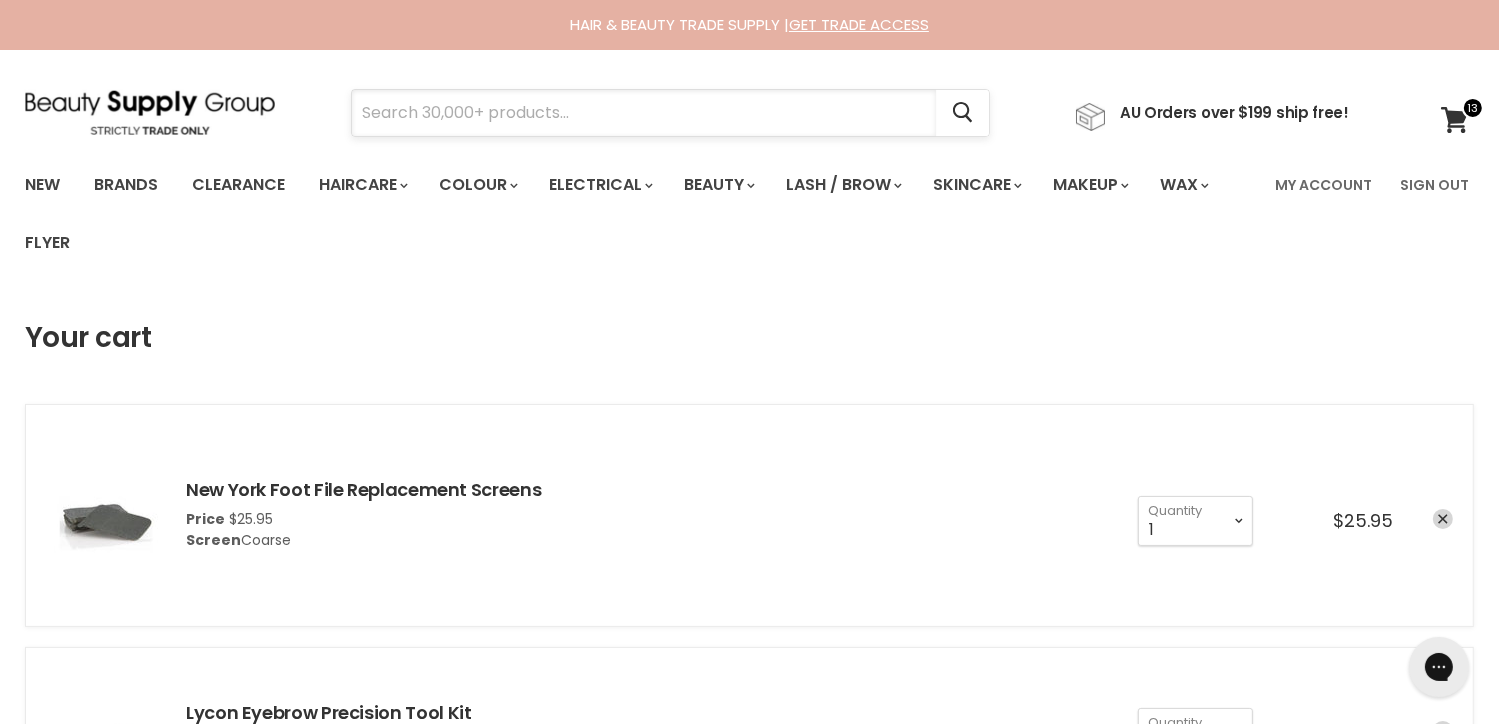 click at bounding box center [644, 113] 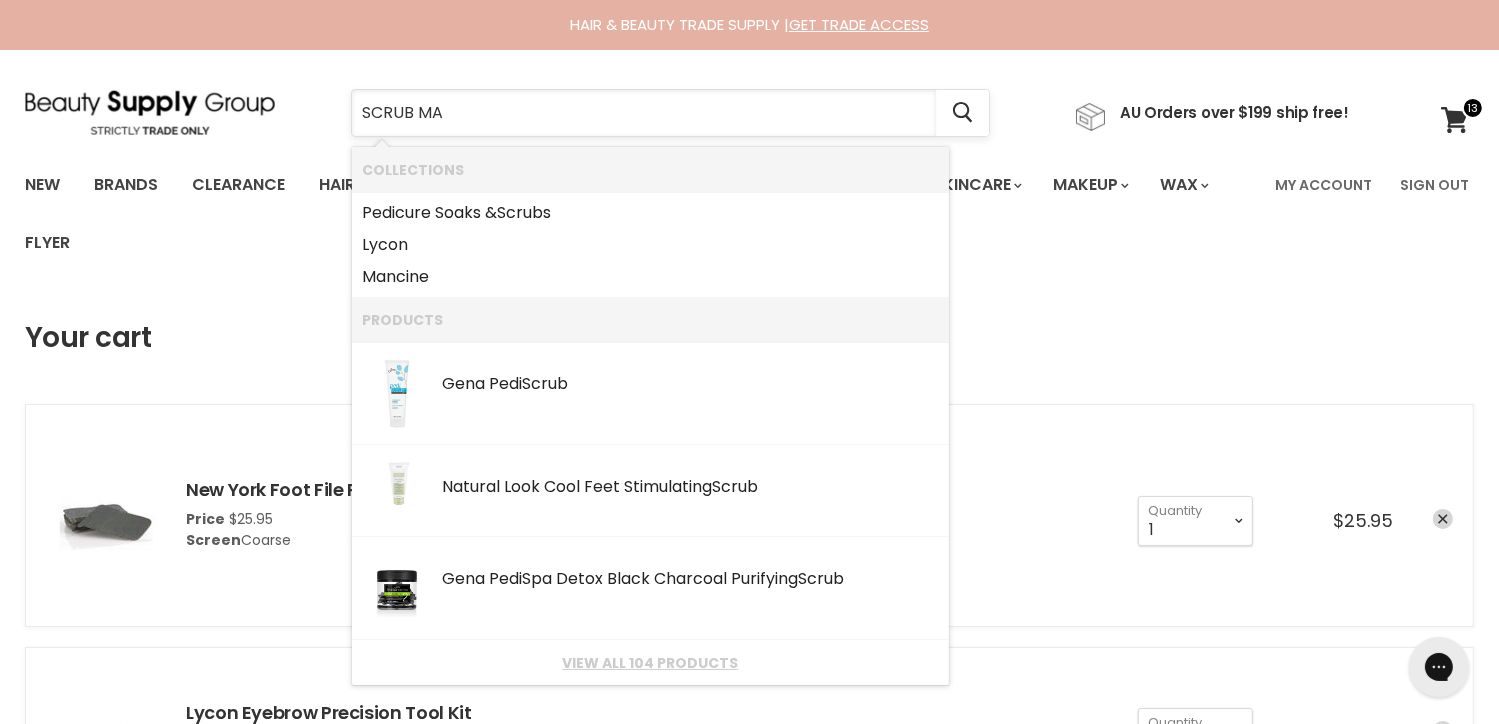 type on "SCRUB MAN" 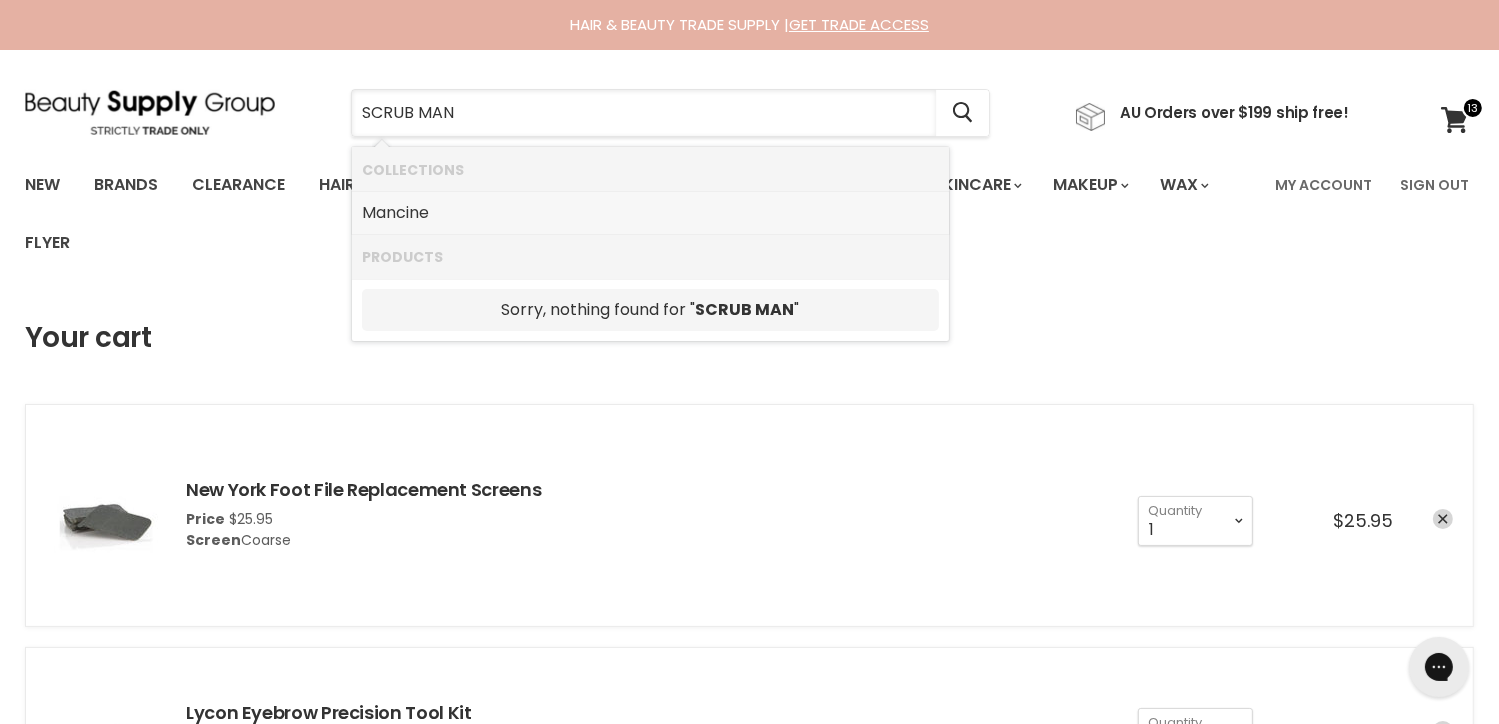 click on "Man cine" at bounding box center [650, 213] 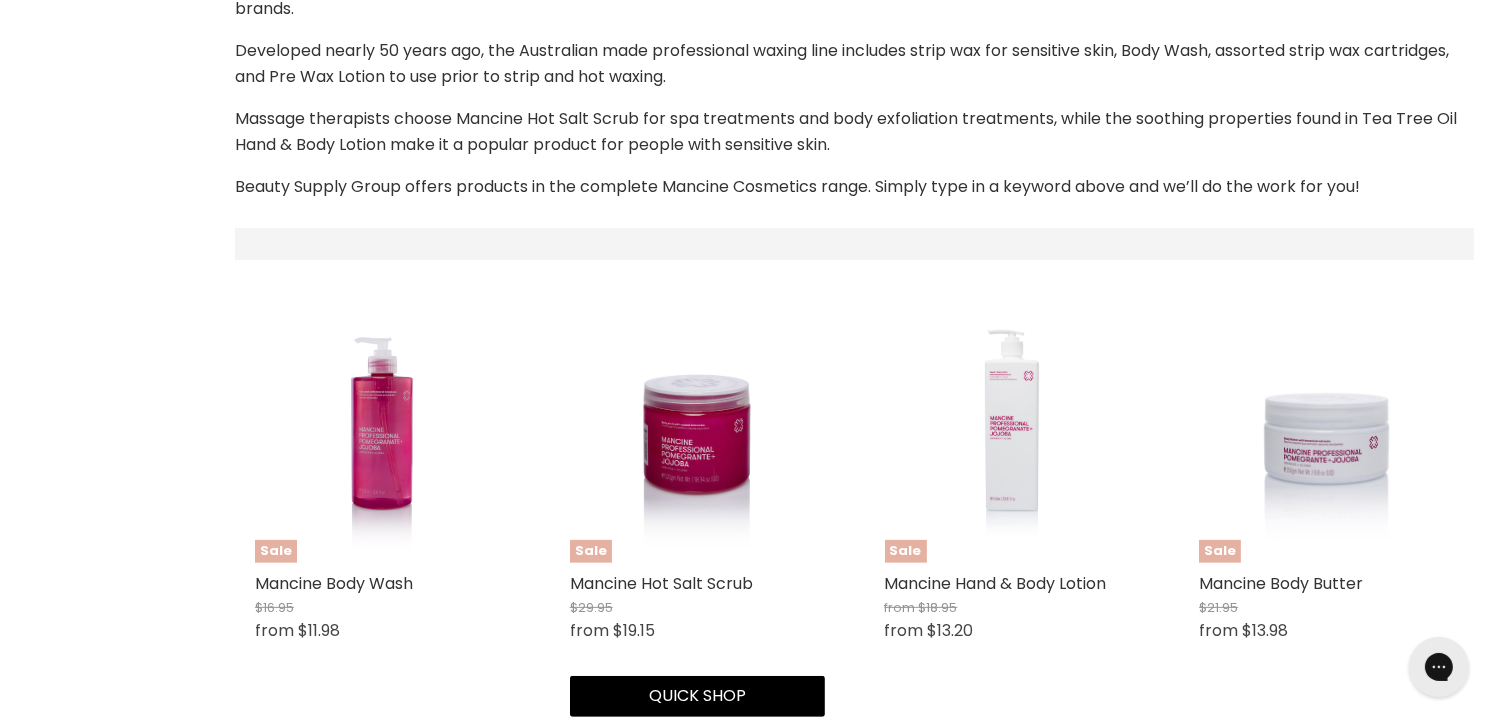 scroll, scrollTop: 0, scrollLeft: 0, axis: both 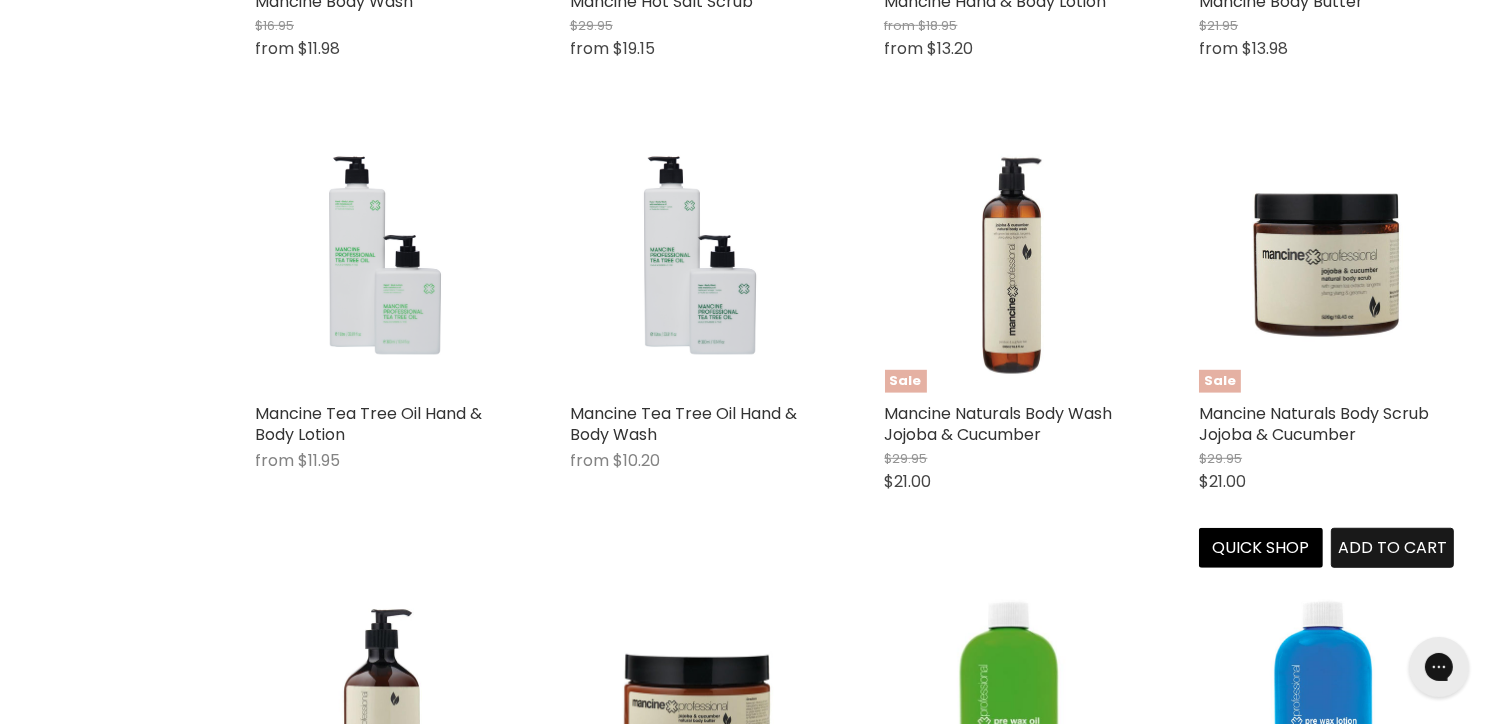 click on "Add to cart" at bounding box center (1392, 547) 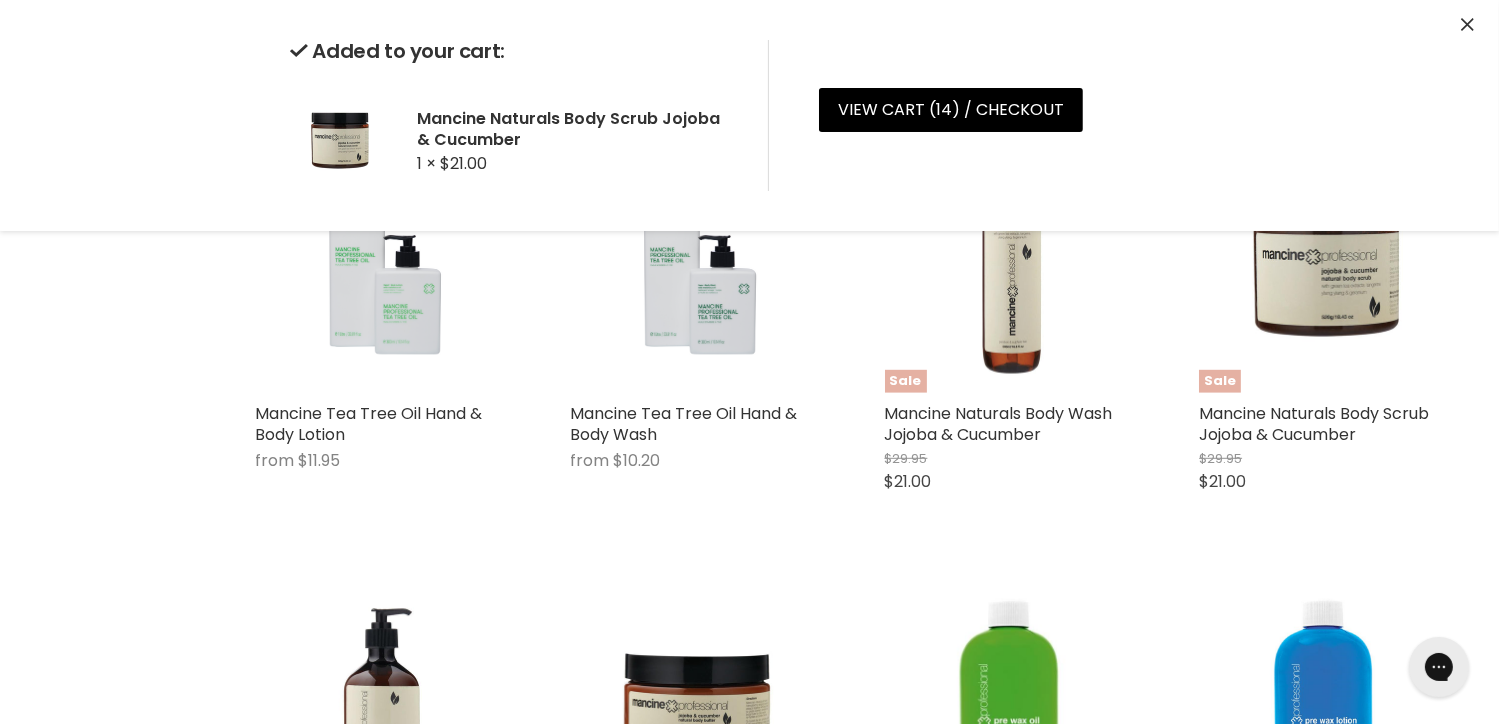 click 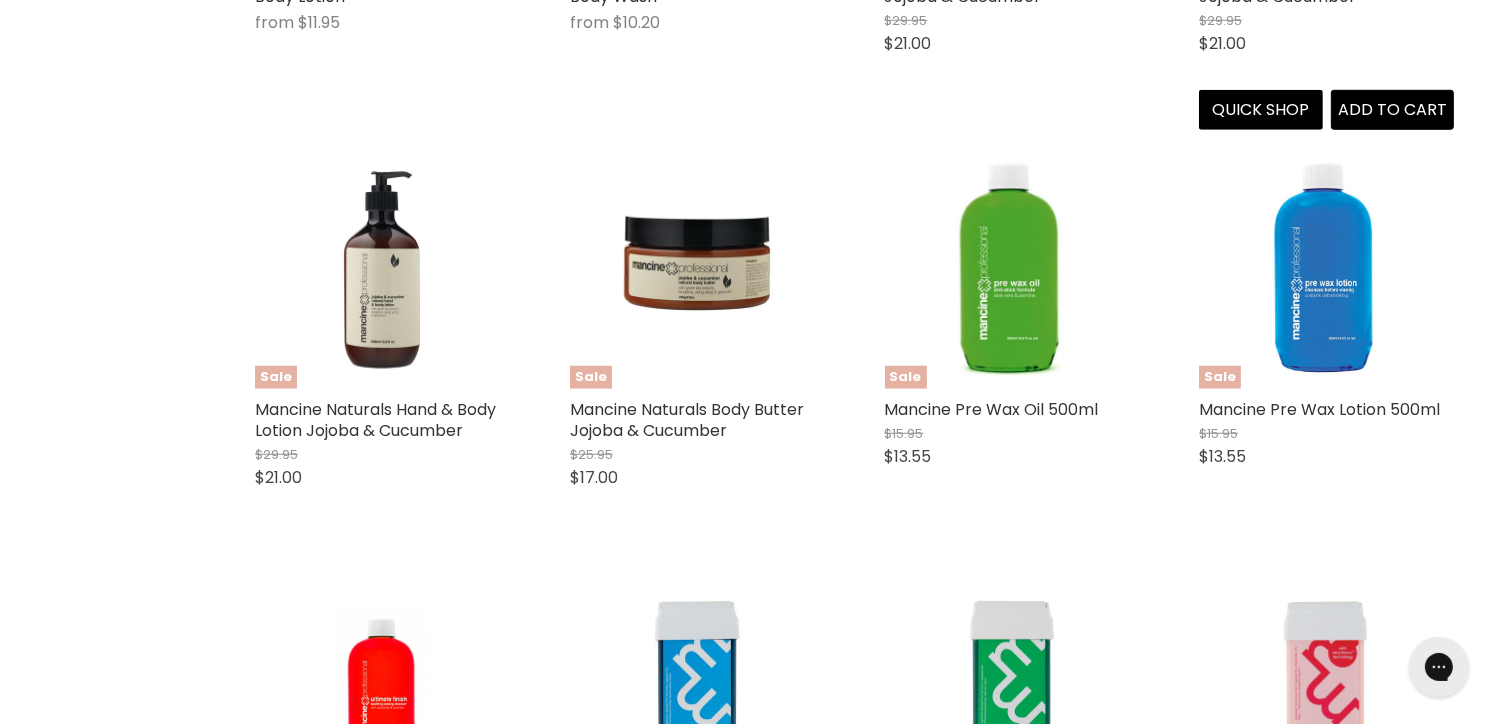 scroll, scrollTop: 1559, scrollLeft: 0, axis: vertical 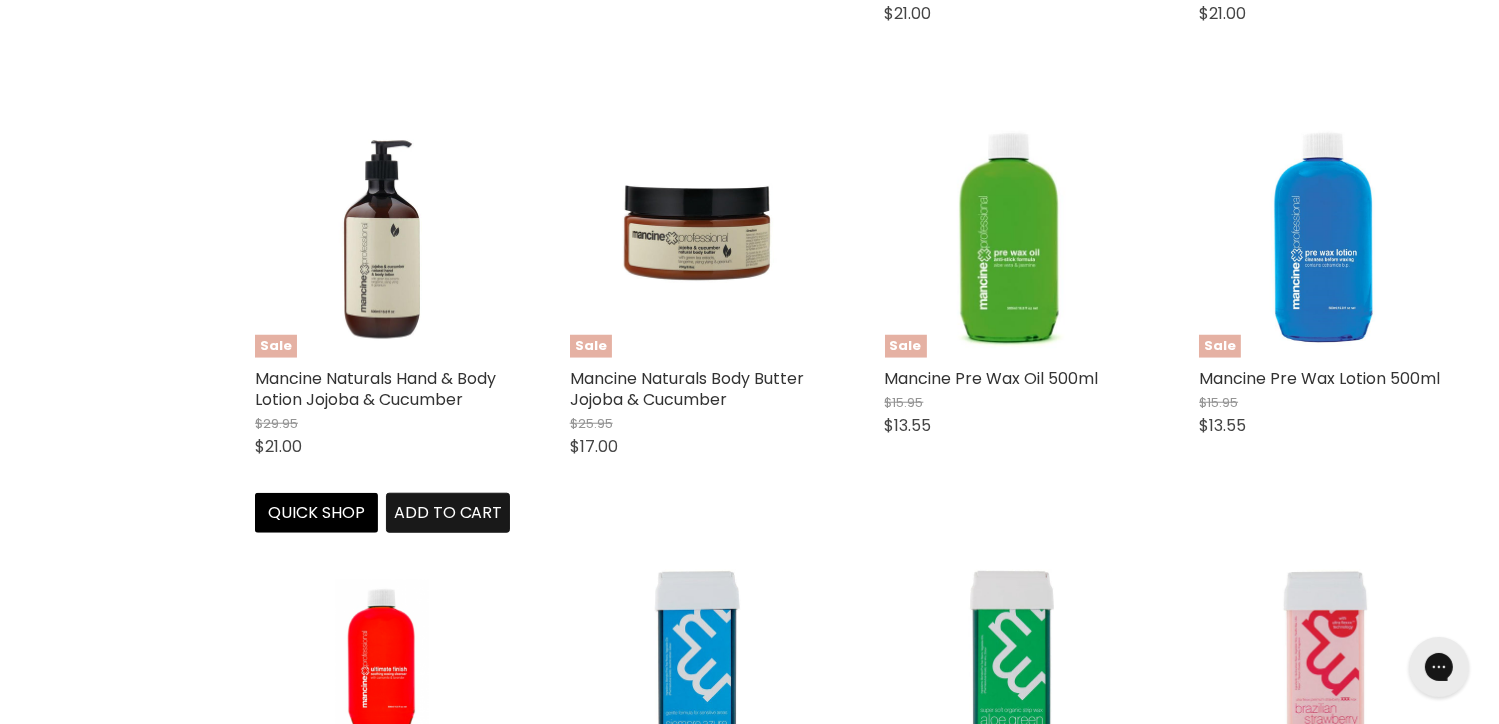 click on "Add to cart" at bounding box center (448, 512) 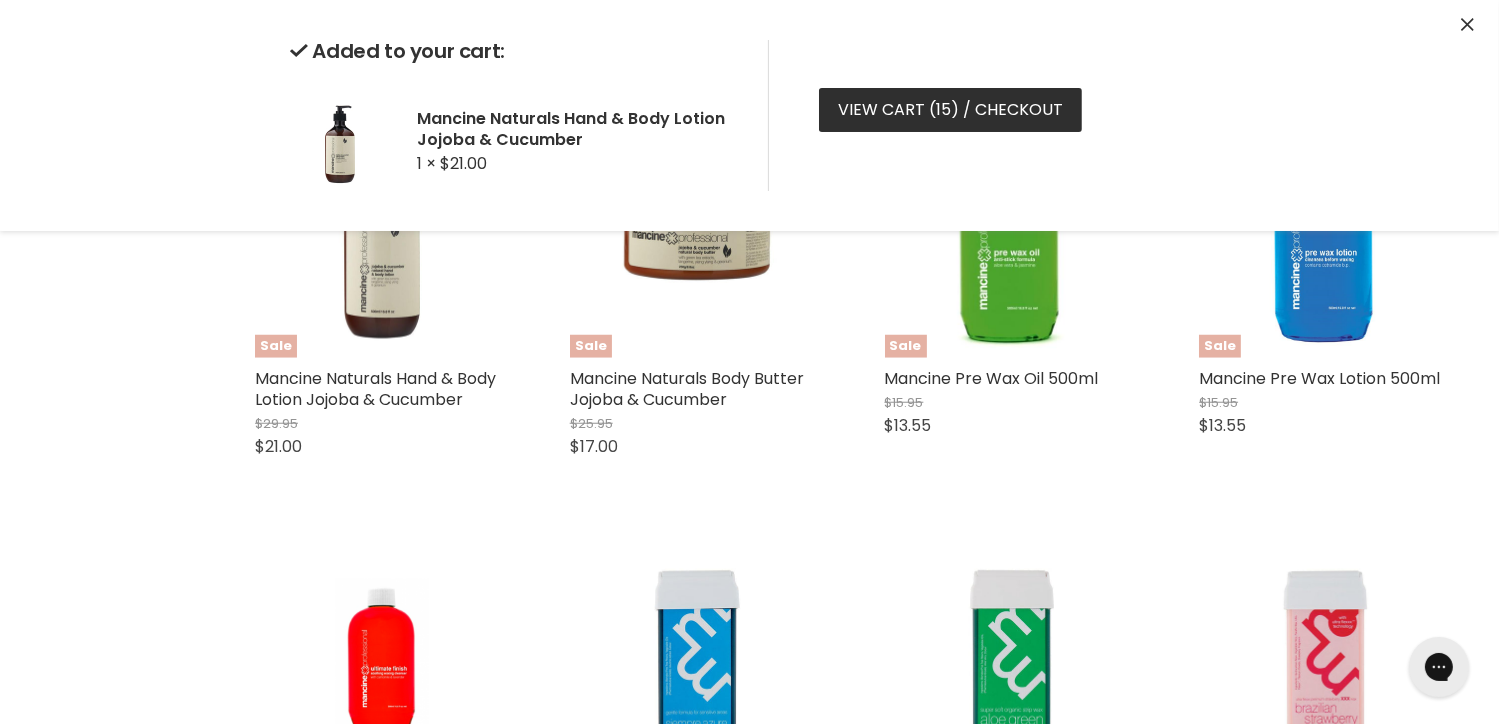 click on "View cart ( 15 )  /  Checkout" at bounding box center (950, 110) 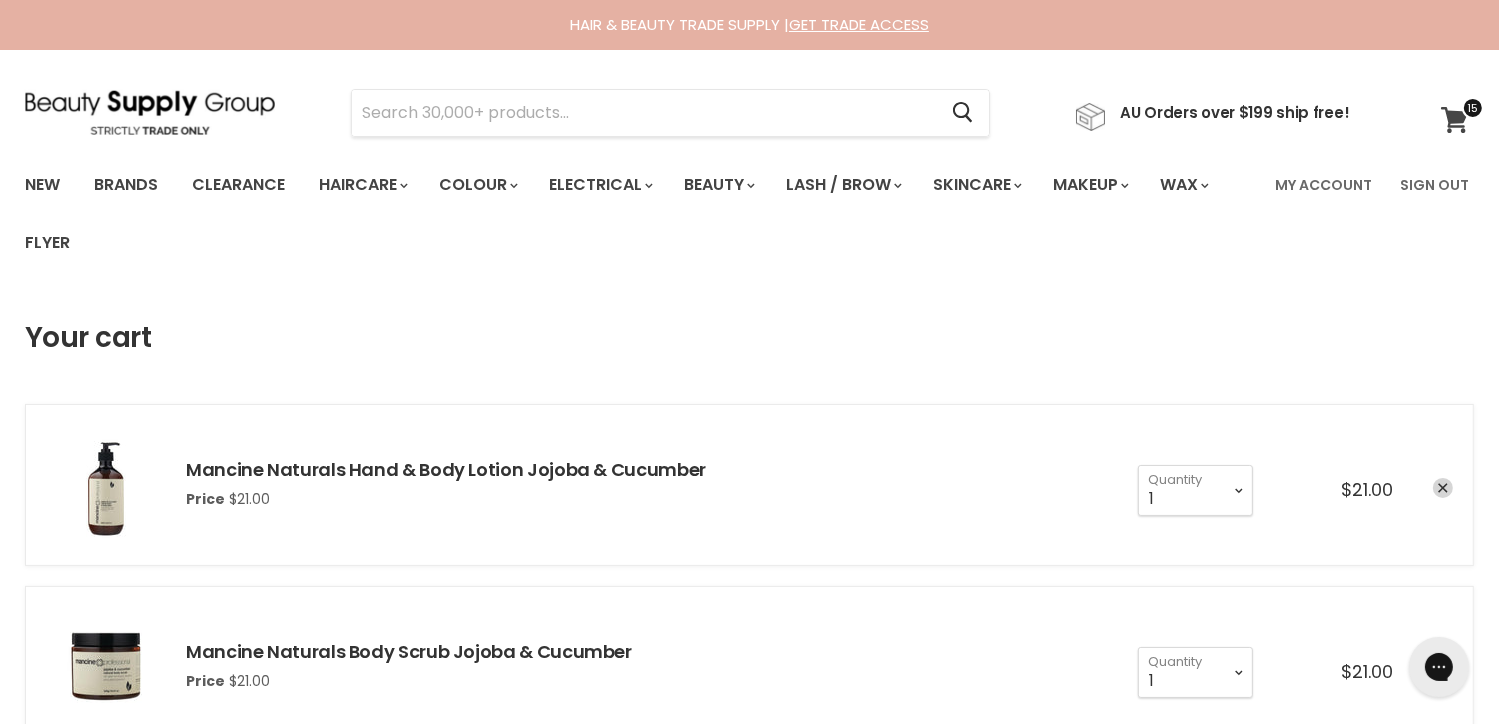 scroll, scrollTop: 0, scrollLeft: 0, axis: both 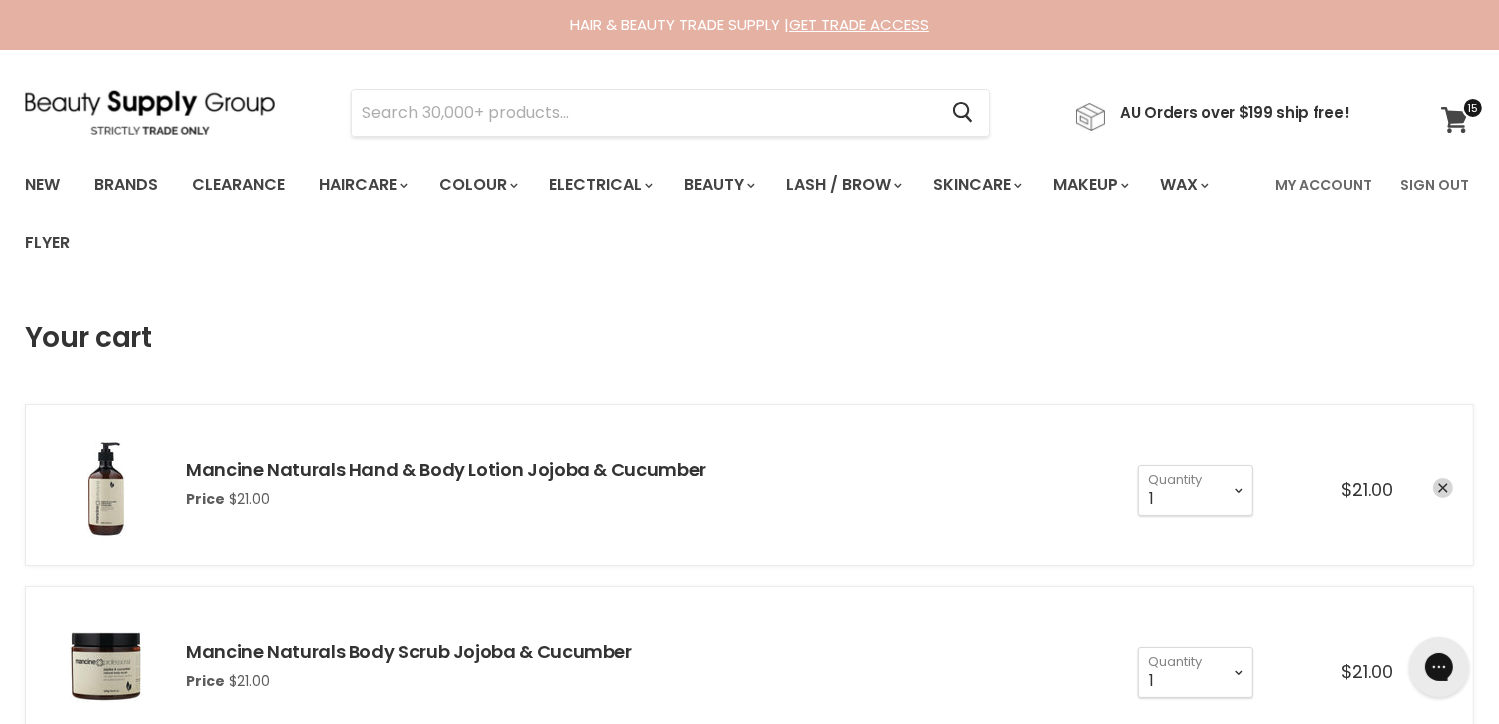 click at bounding box center [1473, 108] 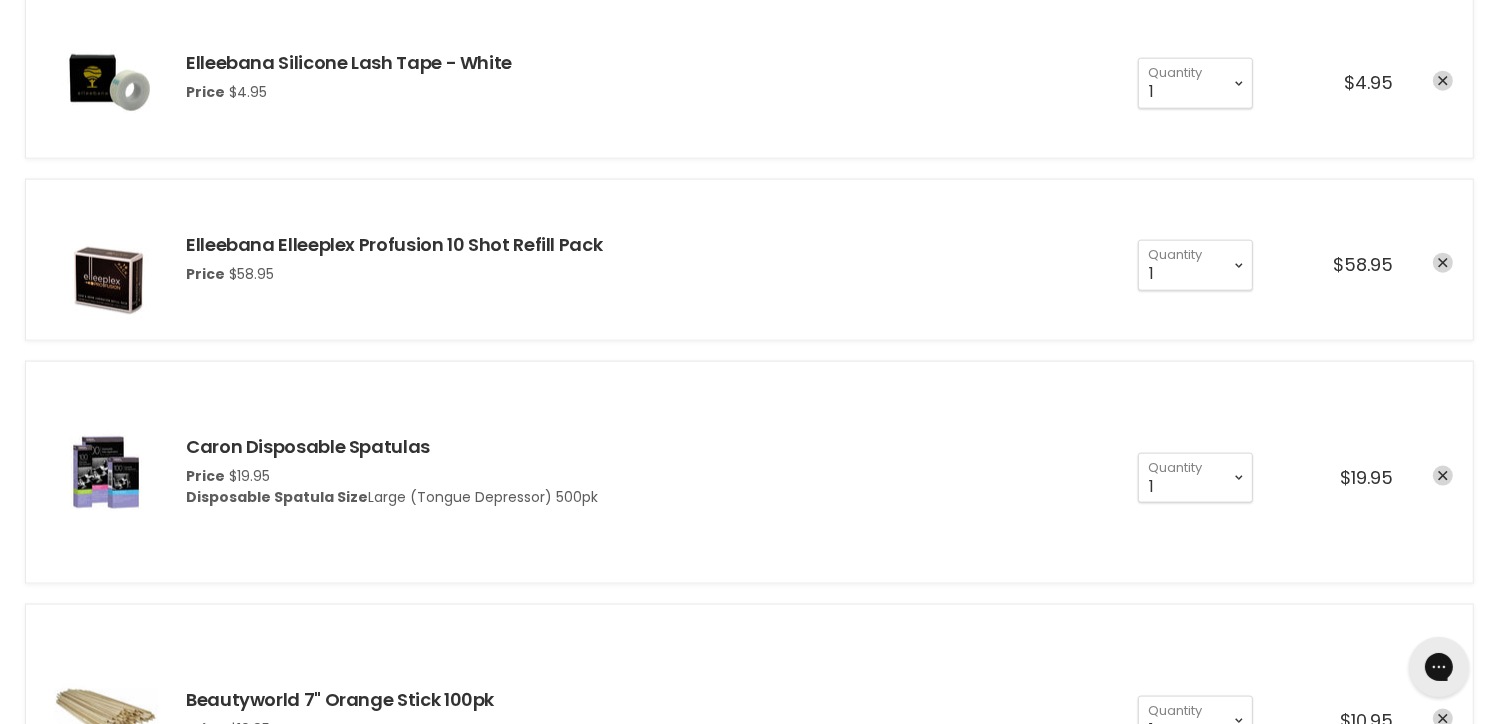 scroll, scrollTop: 2554, scrollLeft: 0, axis: vertical 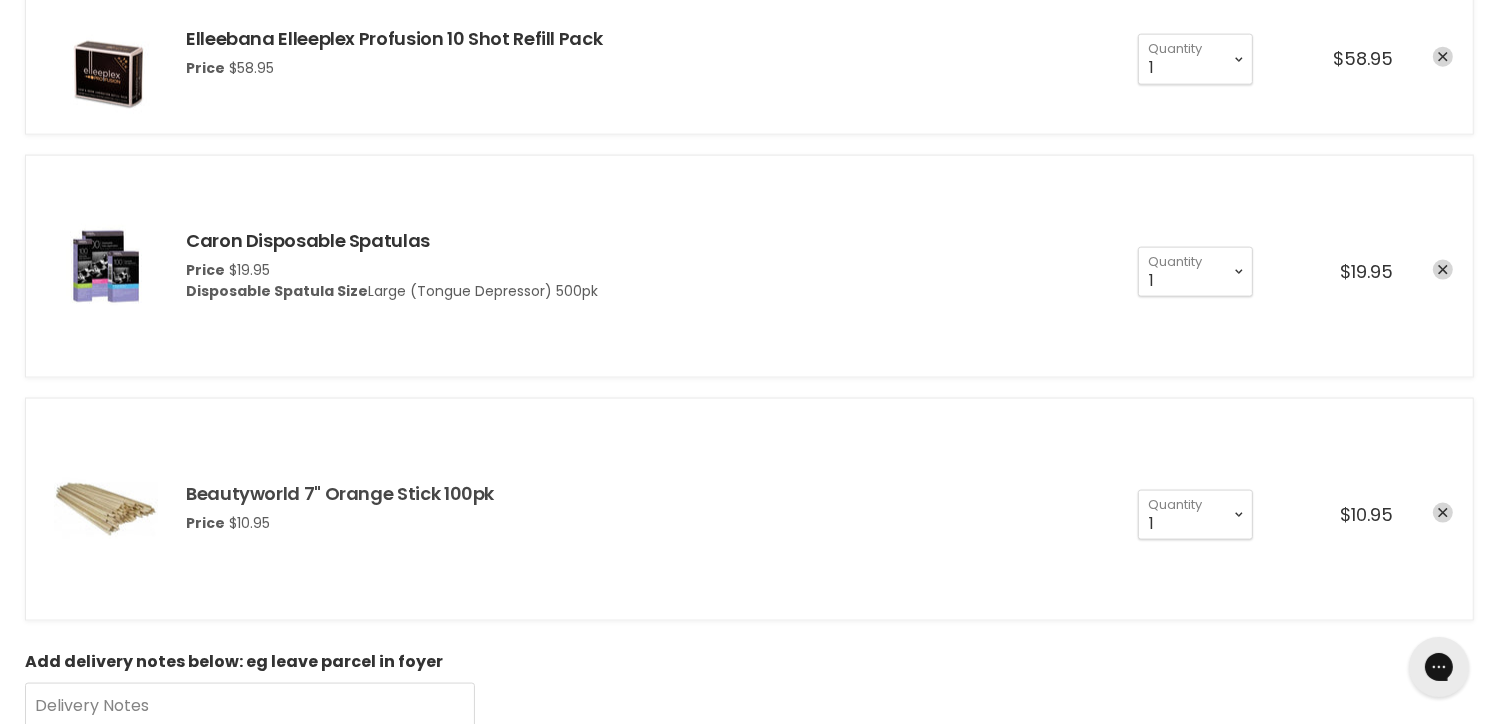 click on "Beautyworld 7" Orange Stick 100pk" at bounding box center (340, 493) 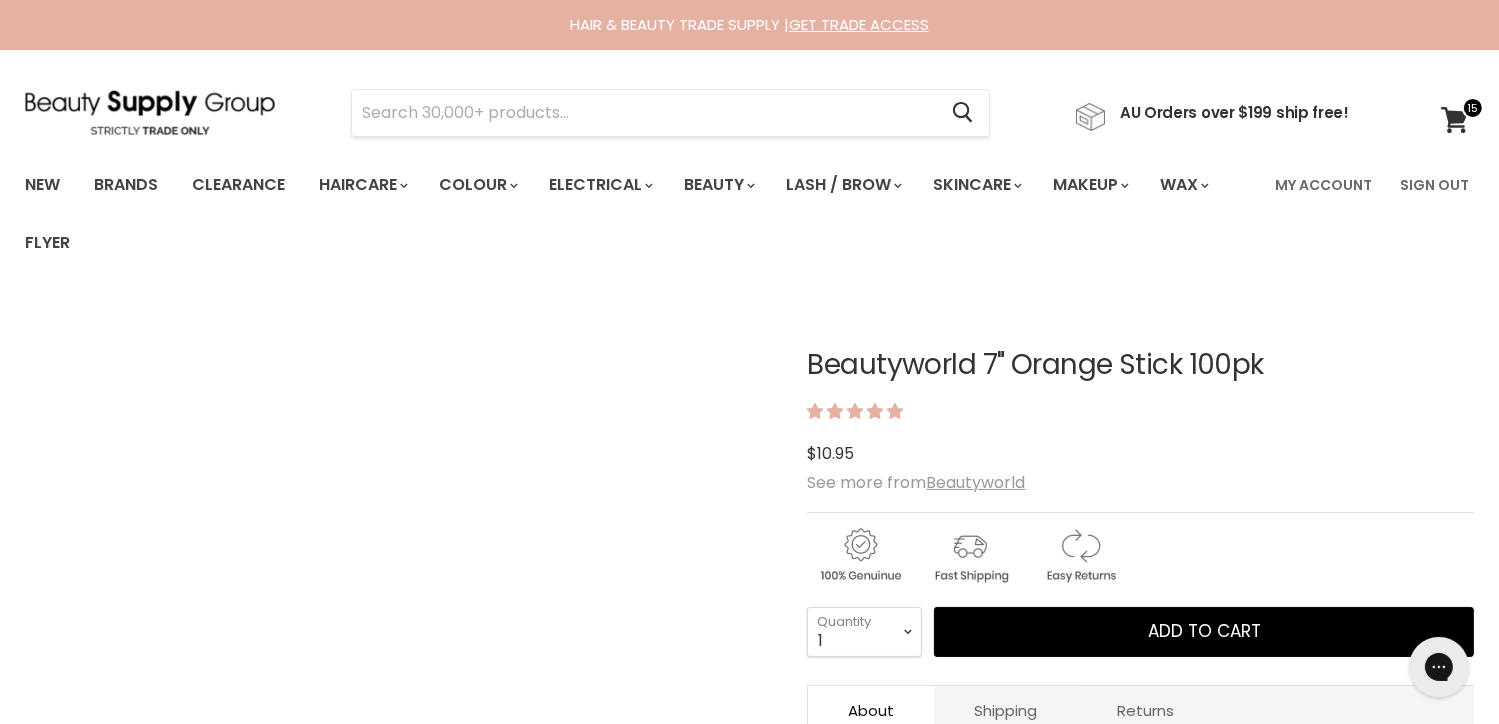 scroll, scrollTop: 0, scrollLeft: 0, axis: both 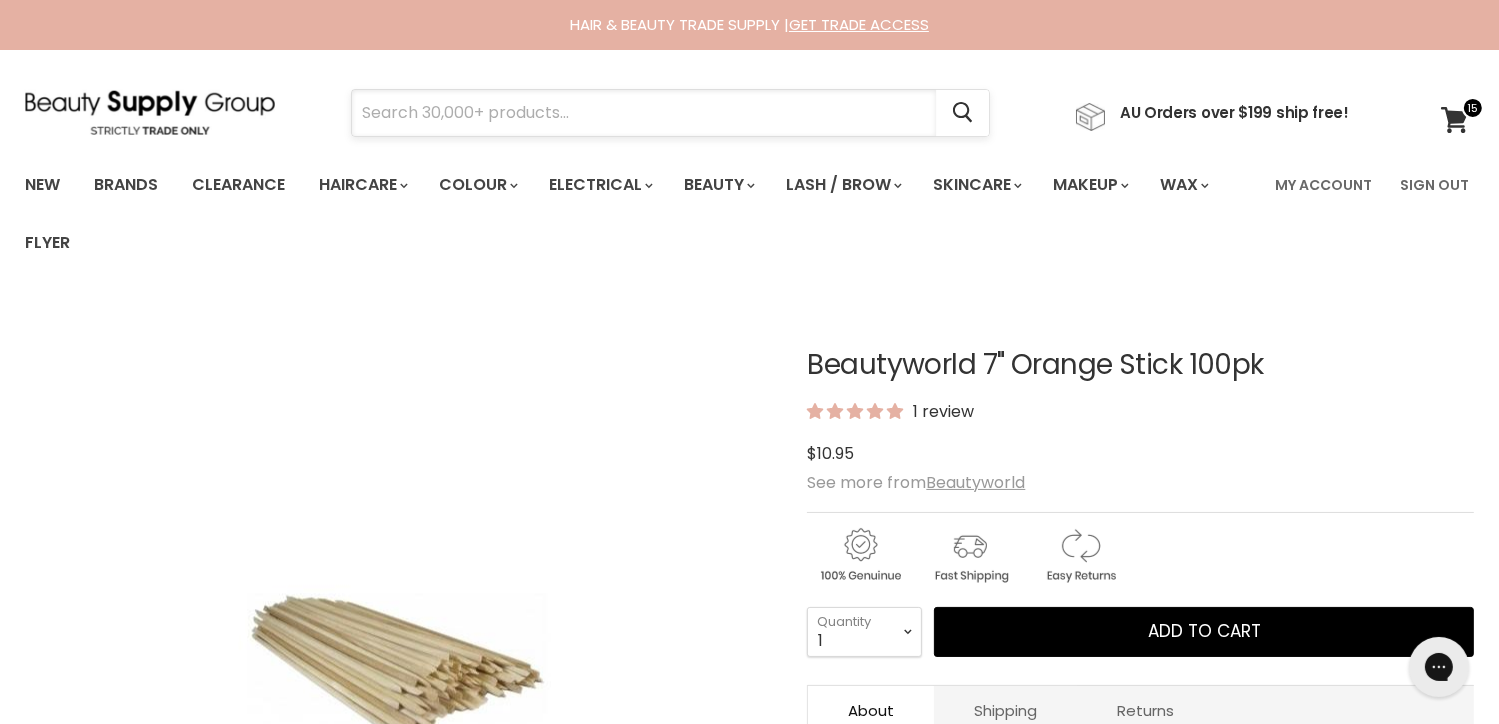 click at bounding box center [644, 113] 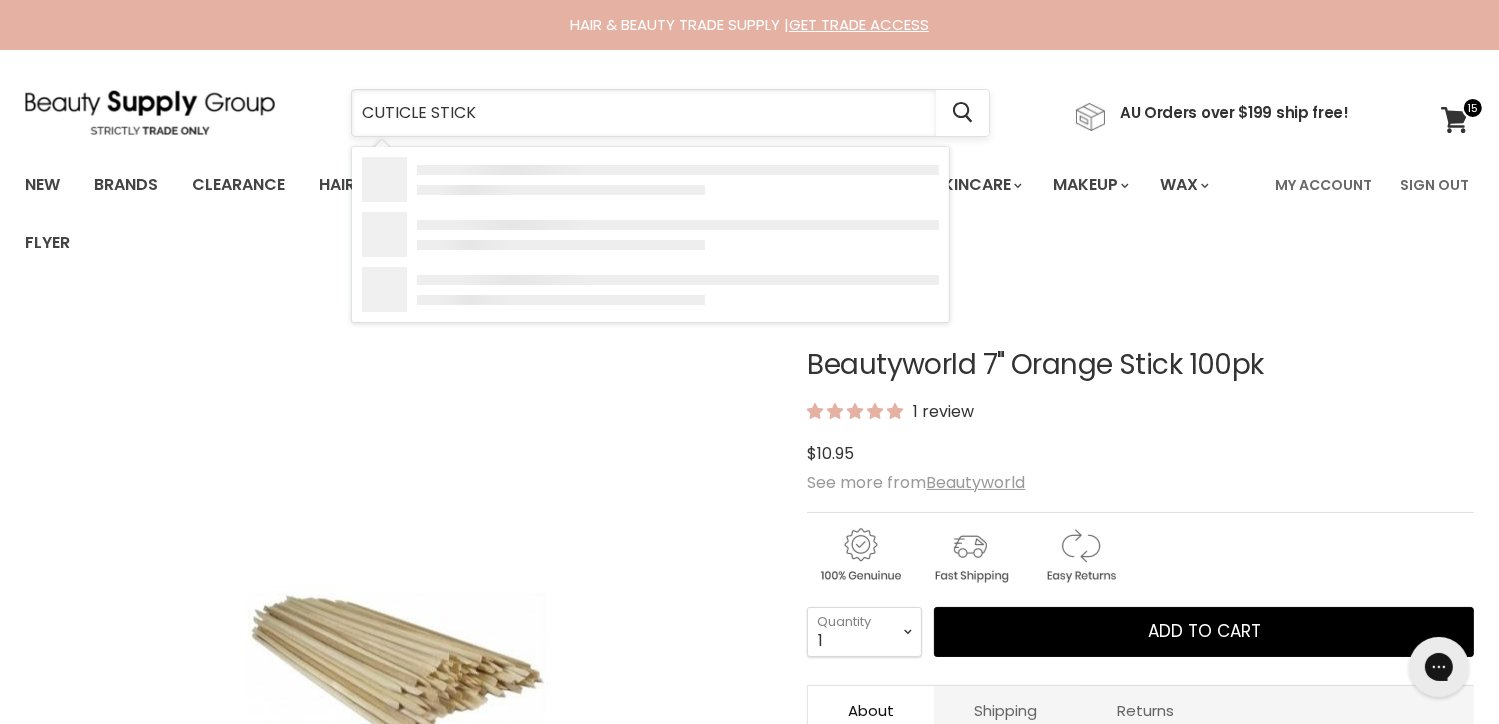 type on "CUTICLE STICKS" 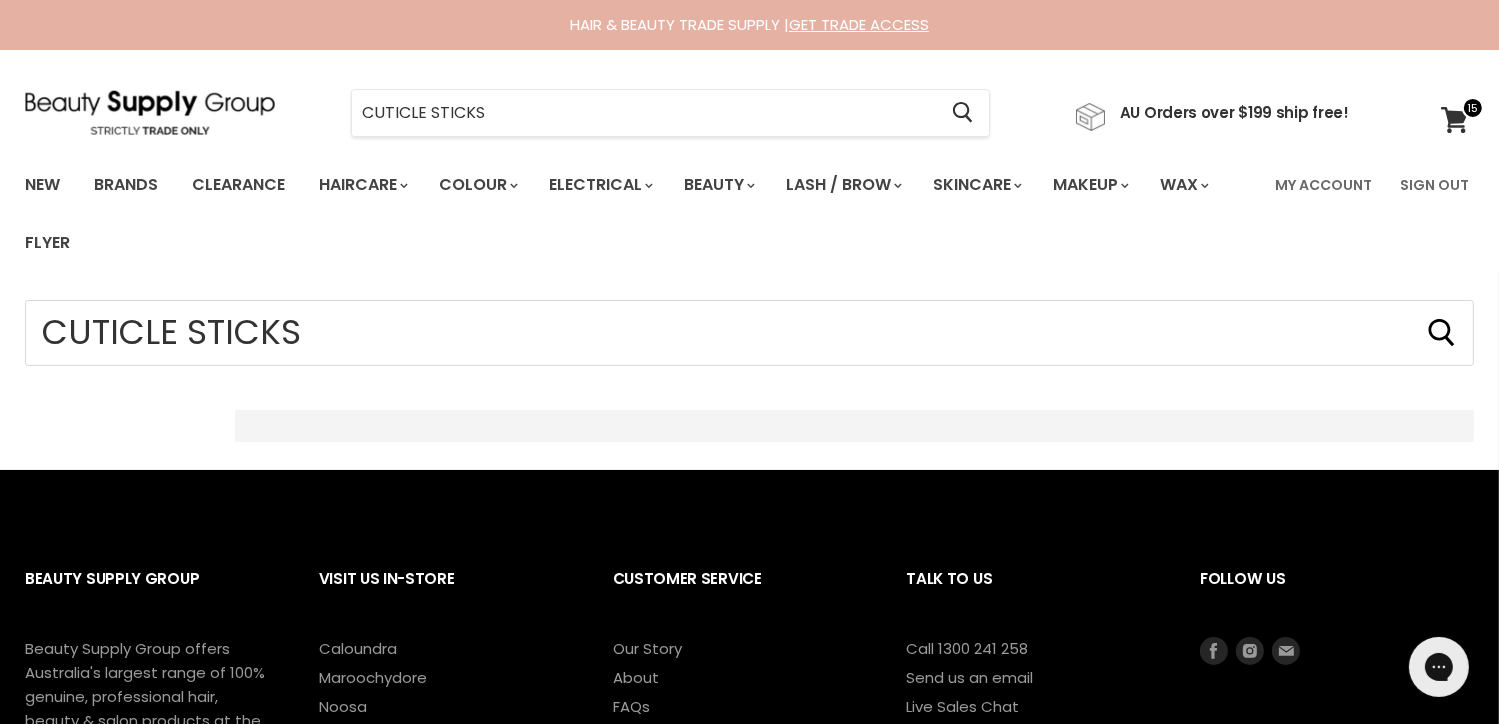 scroll, scrollTop: 0, scrollLeft: 0, axis: both 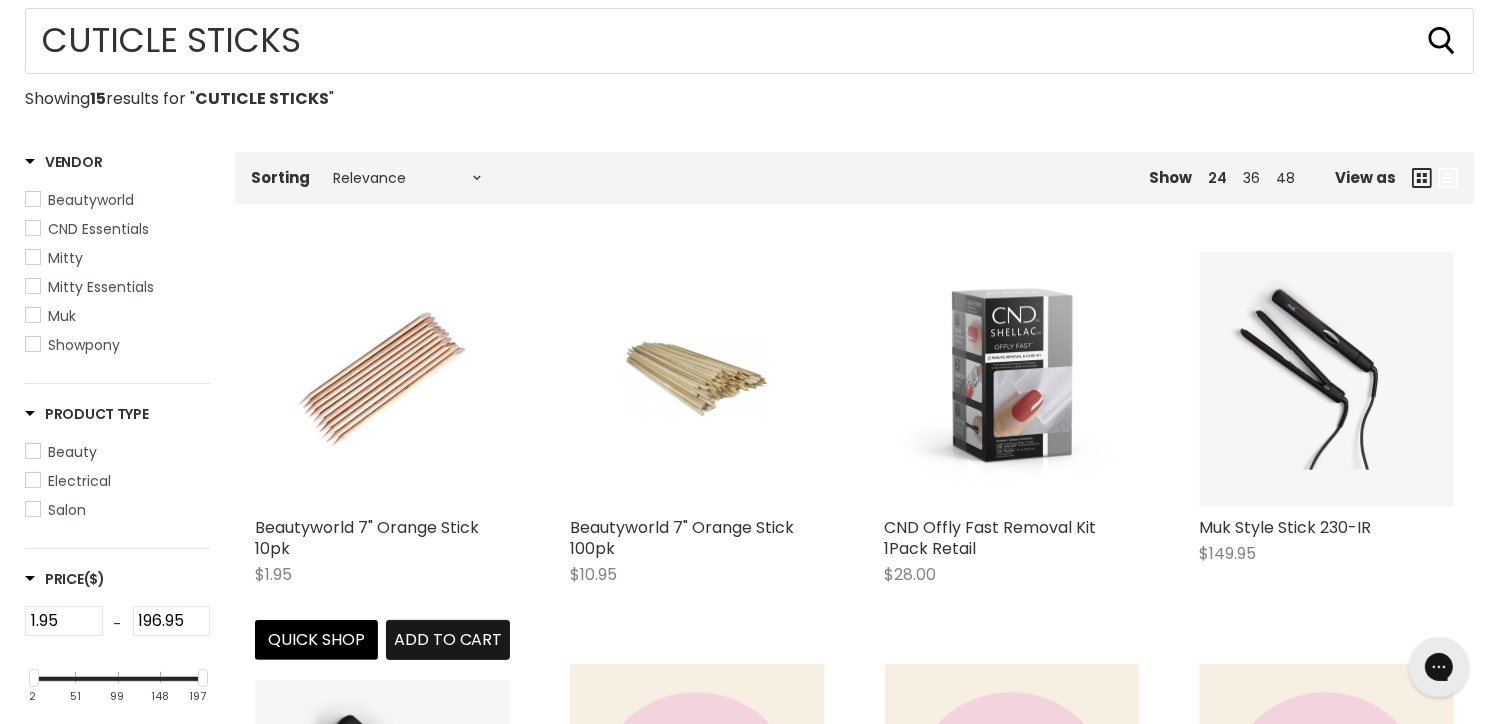click on "Add to cart" at bounding box center [447, 640] 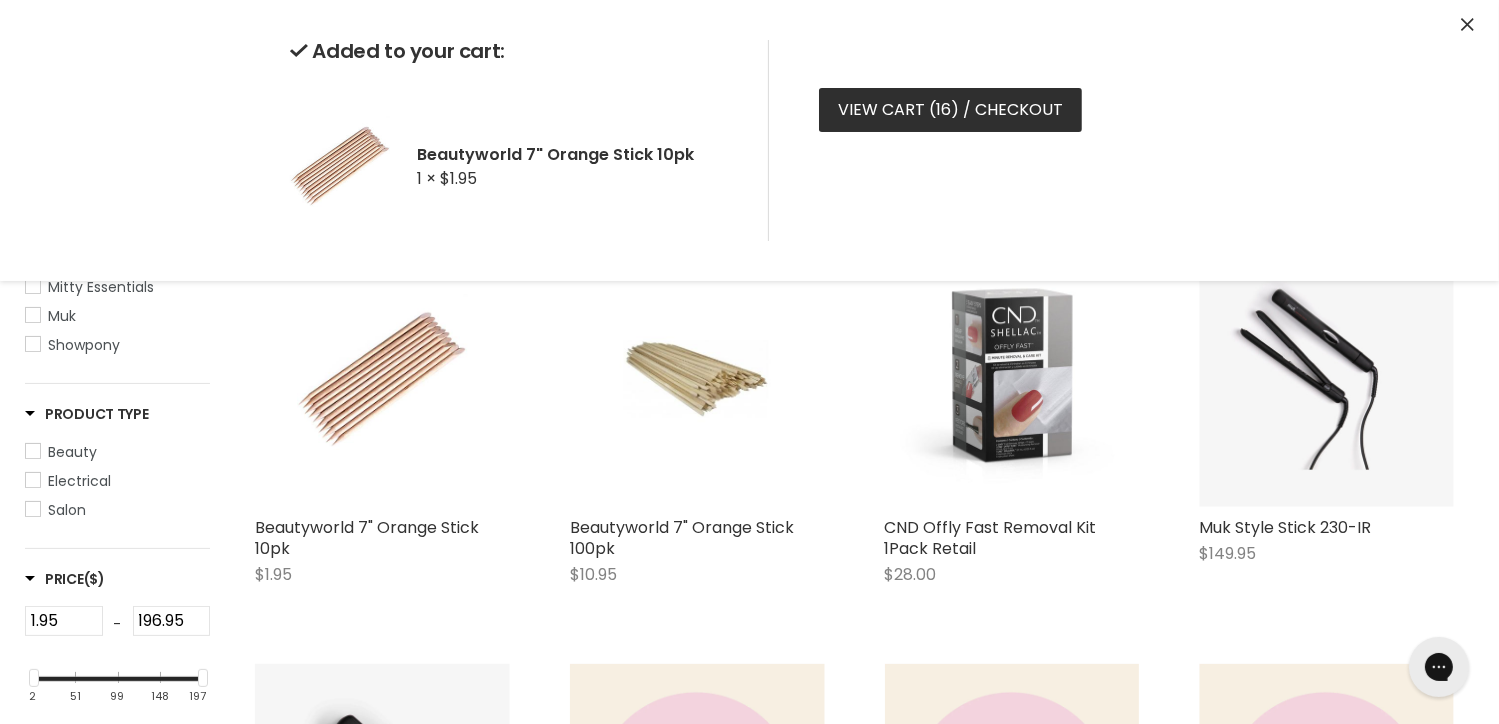 click on "View cart ( 16 )  /  Checkout" at bounding box center (950, 110) 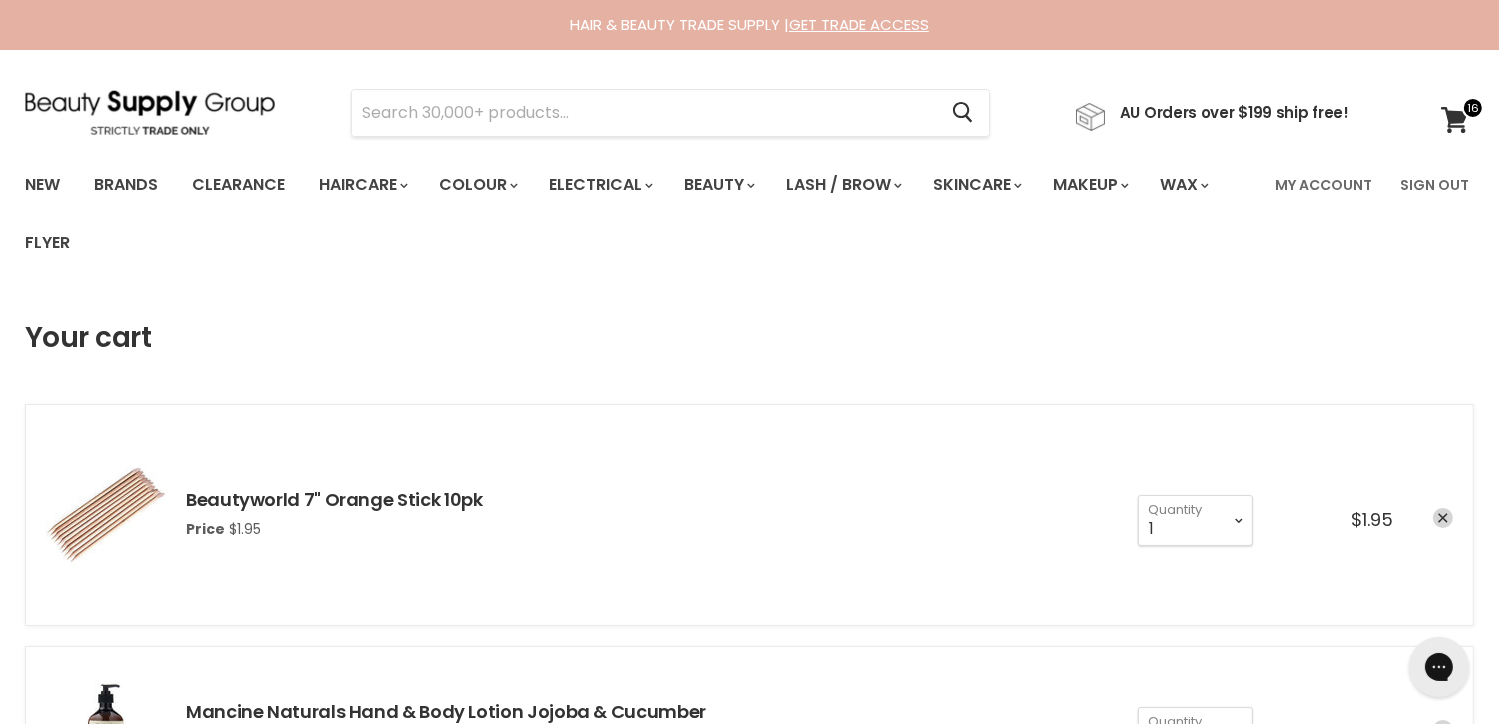 scroll, scrollTop: 0, scrollLeft: 0, axis: both 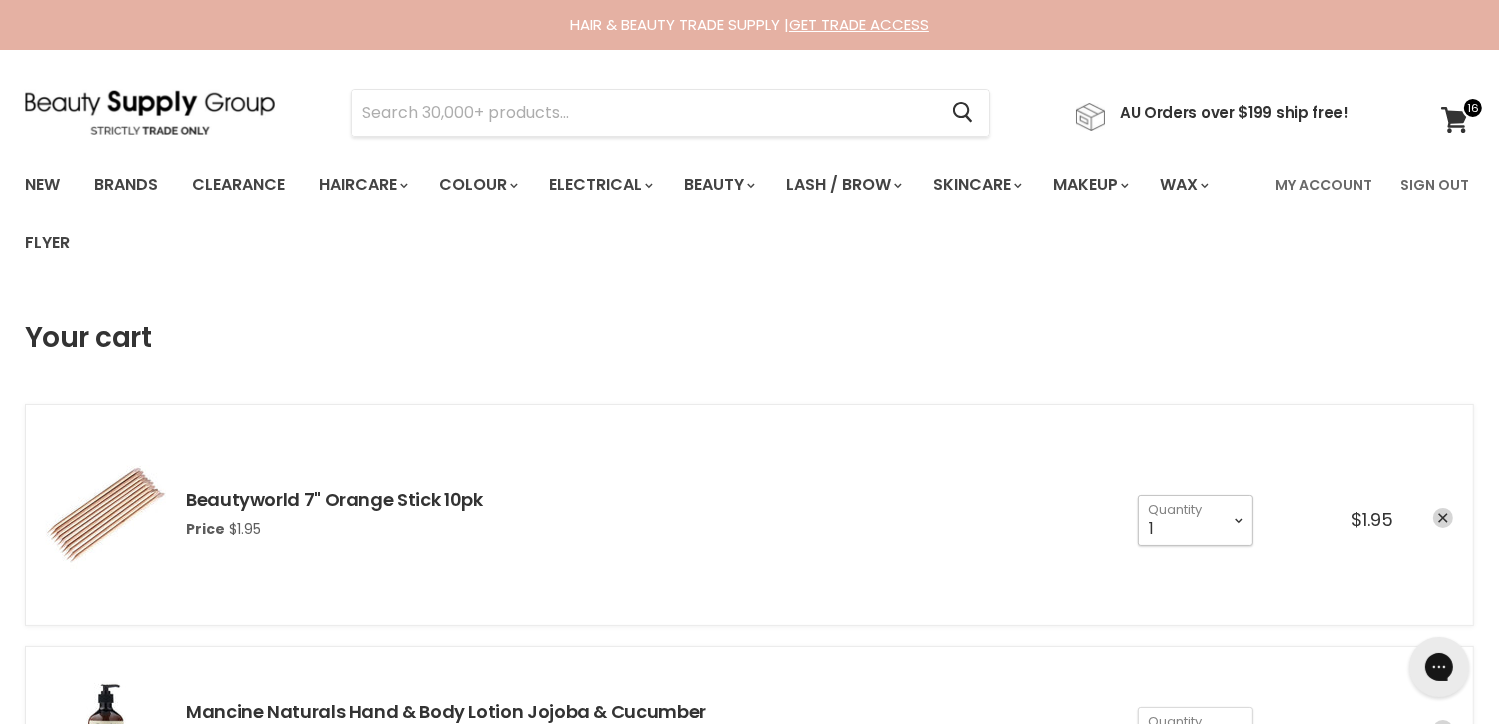 click on "1
2
3
4
5
6
7
8
9
10+" at bounding box center (1195, 520) 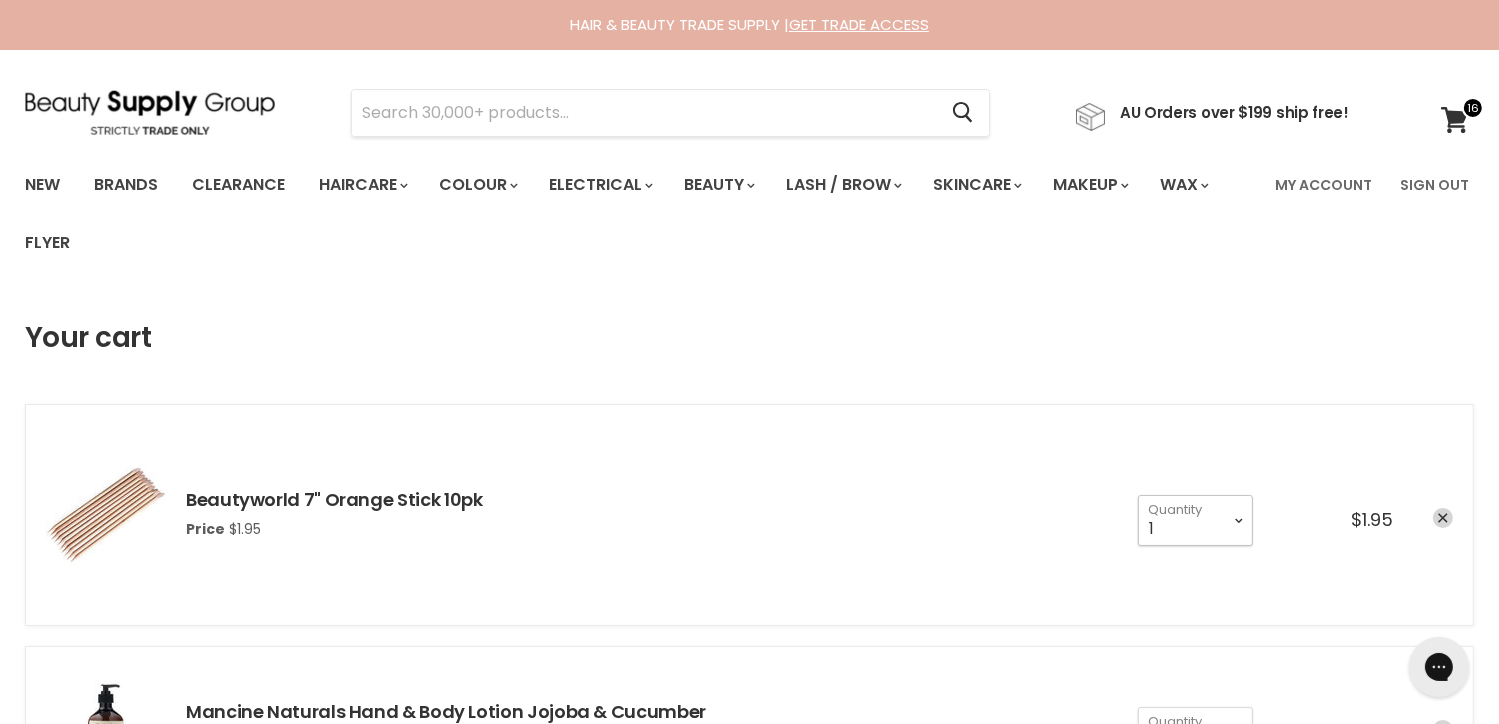 select on "4" 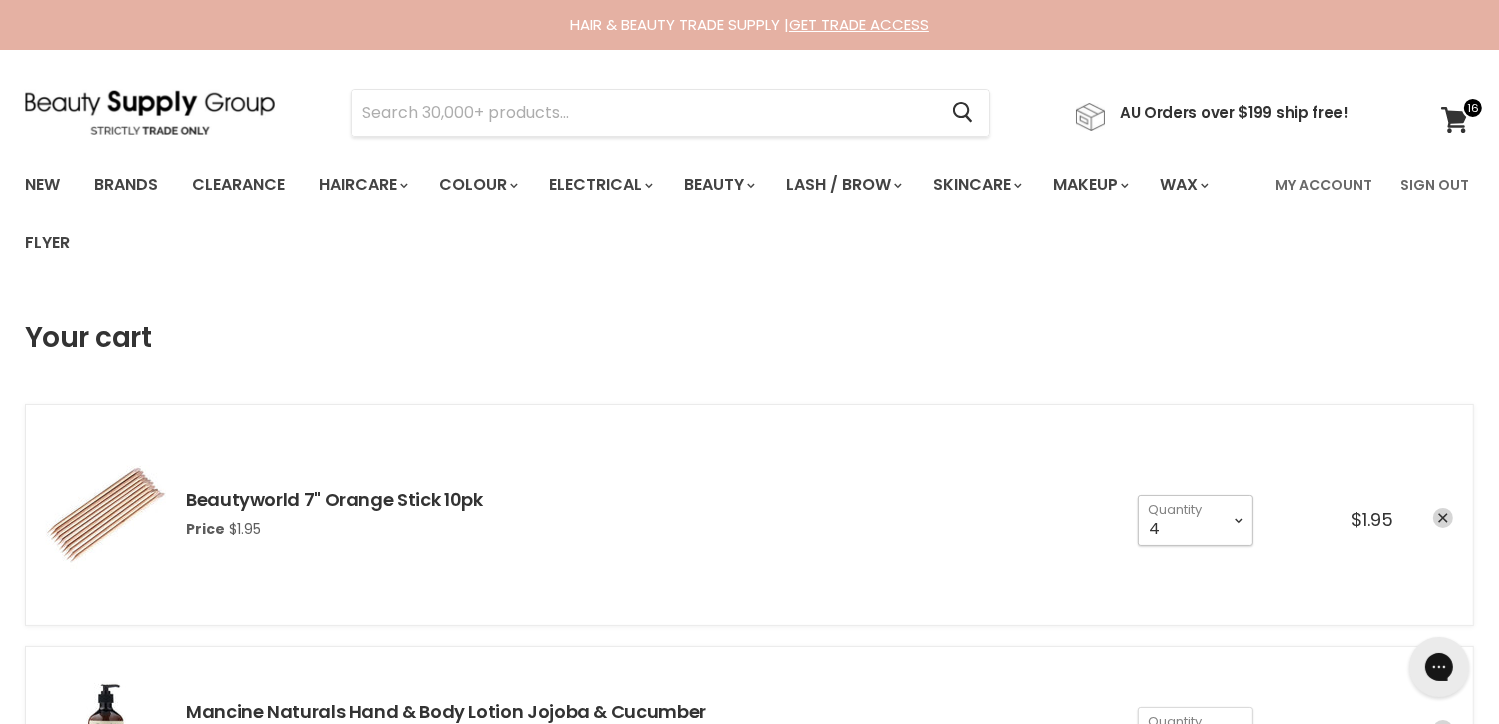 click on "1
2
3
4
5
6
7
8
9
10+" at bounding box center [1195, 520] 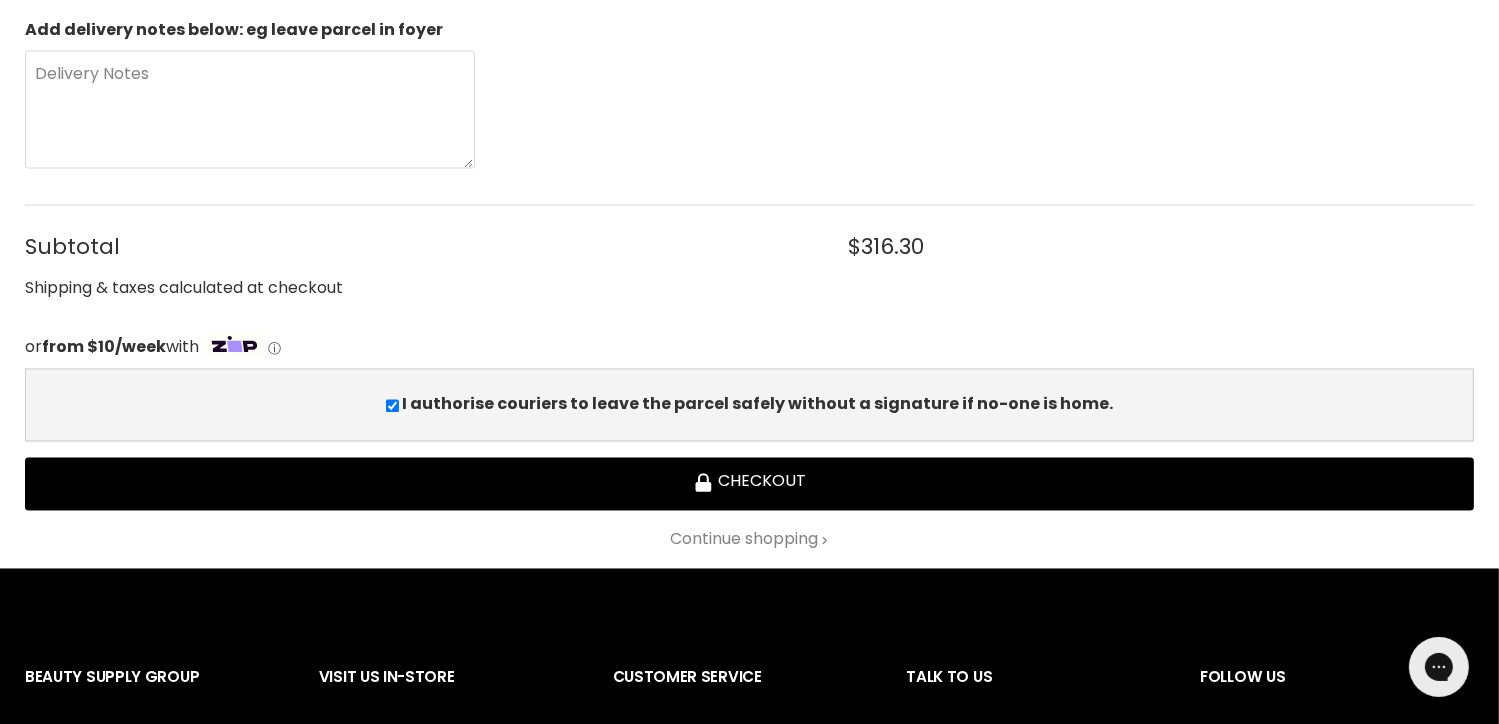 scroll, scrollTop: 3429, scrollLeft: 0, axis: vertical 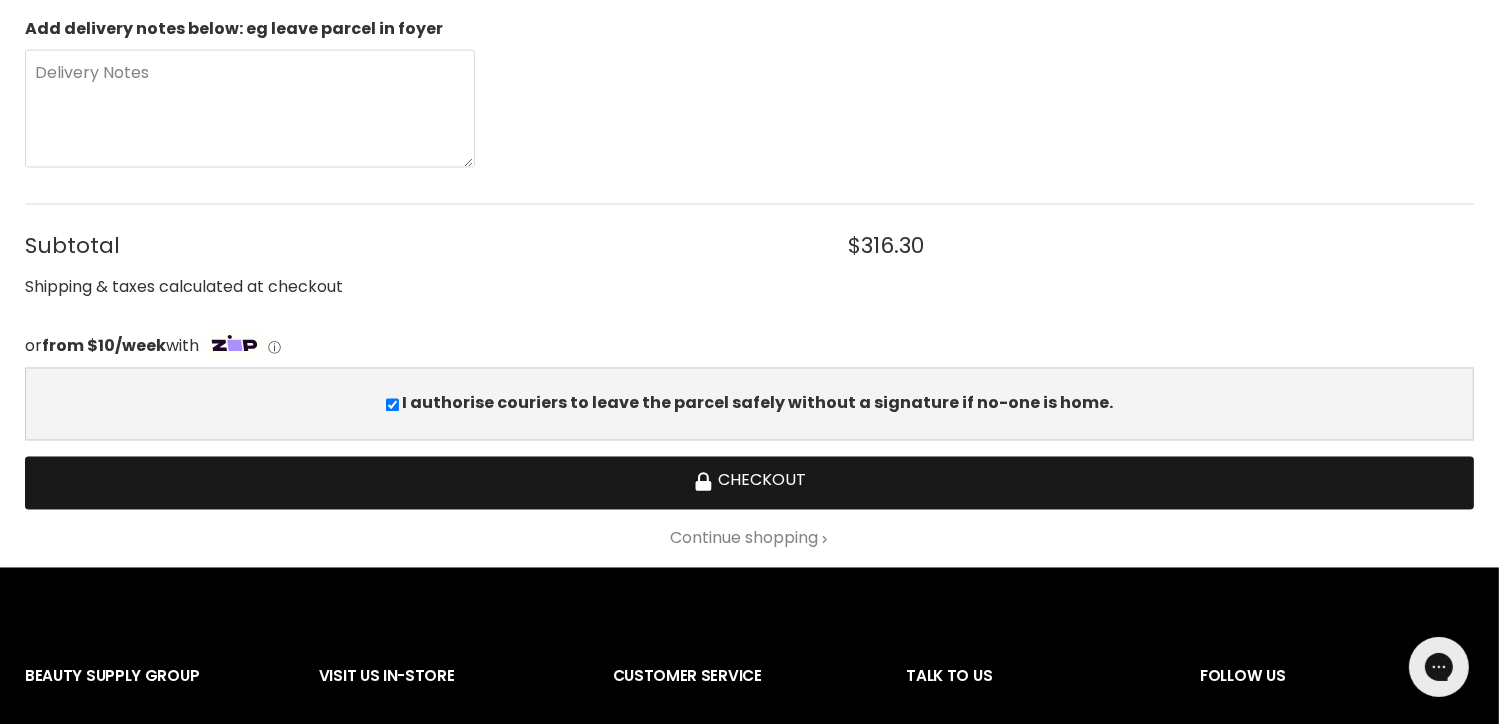 click on "Checkout" at bounding box center (749, 483) 